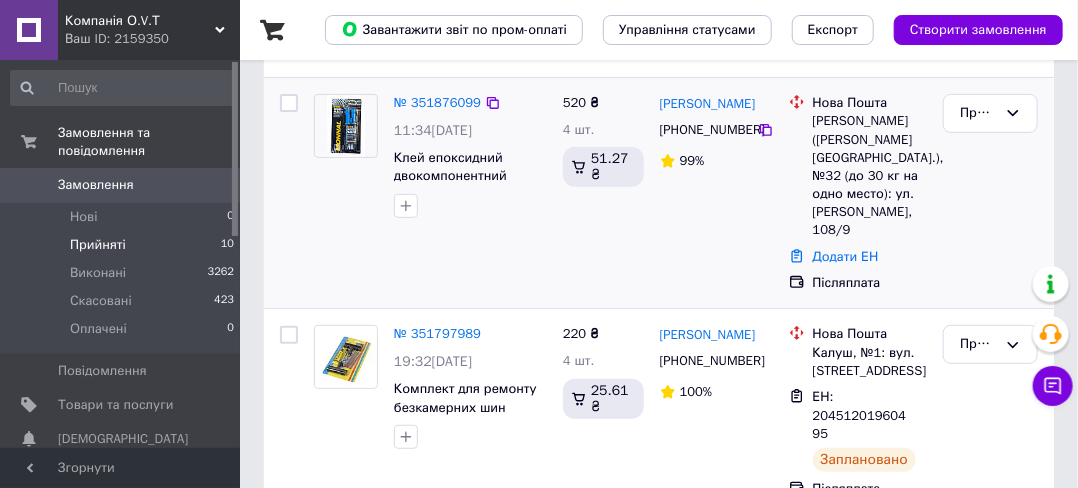scroll, scrollTop: 300, scrollLeft: 0, axis: vertical 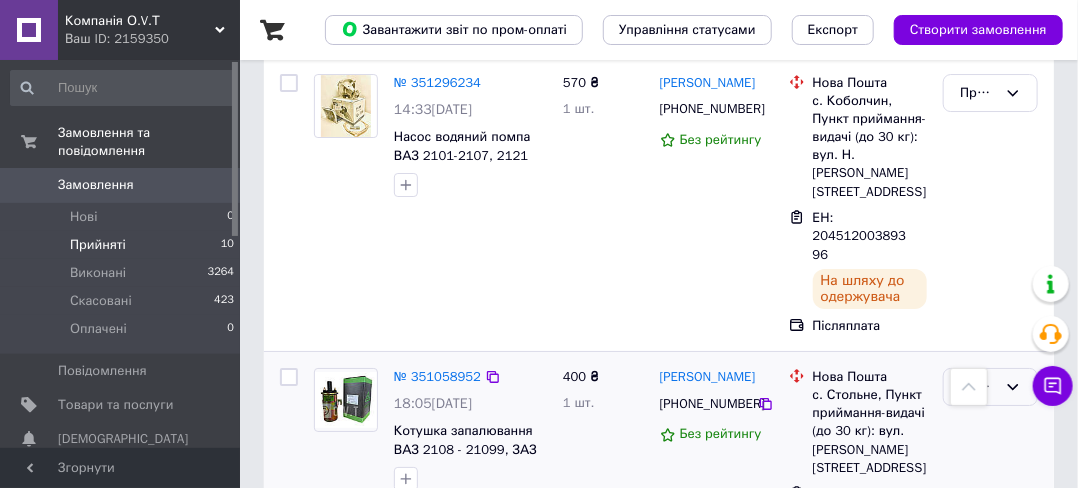 click on "Прийнято" at bounding box center [978, 387] 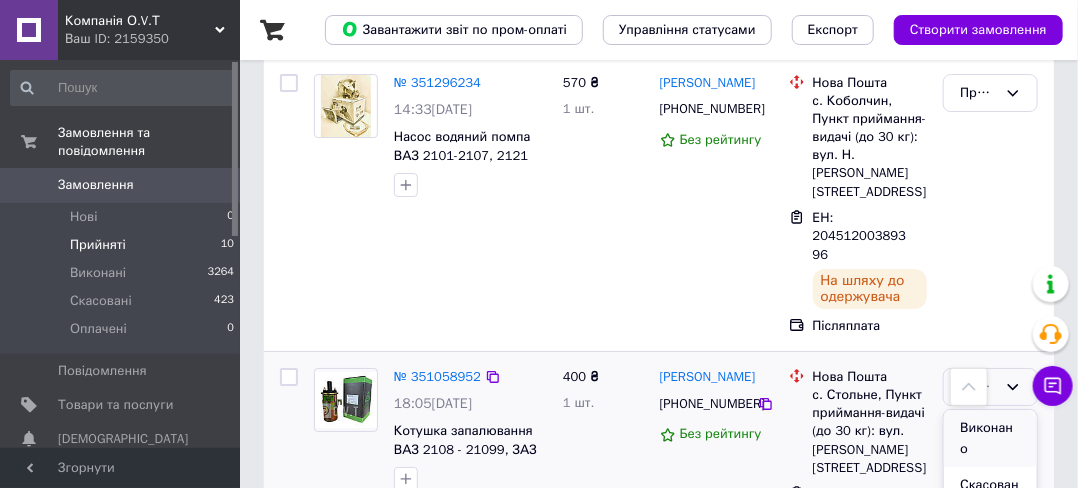 click on "Виконано" at bounding box center (990, 438) 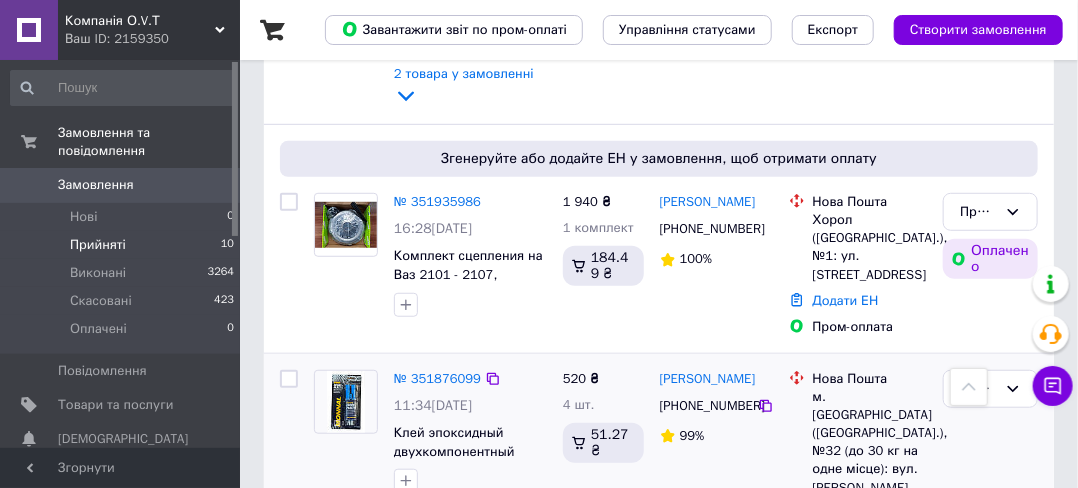 scroll, scrollTop: 400, scrollLeft: 0, axis: vertical 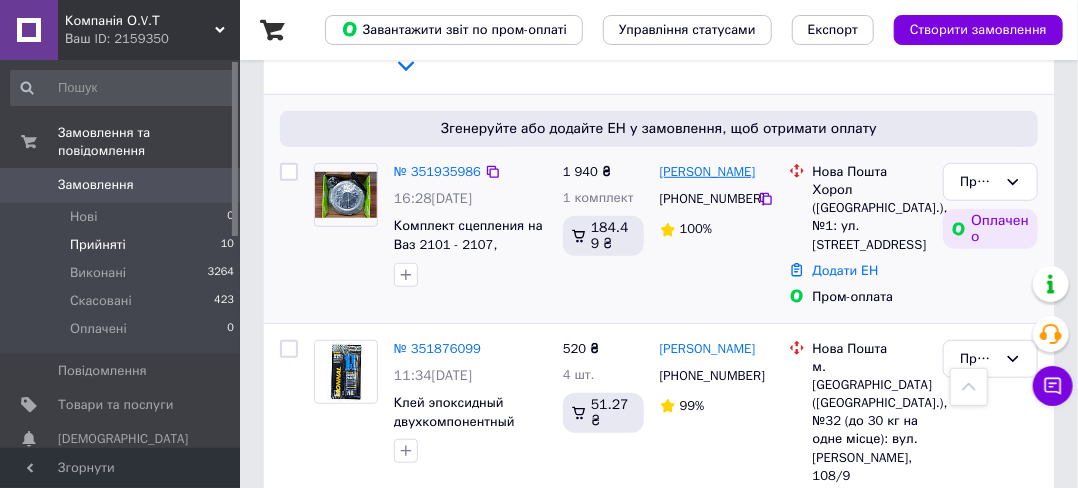 click on "Вадим Шепель" at bounding box center [708, 172] 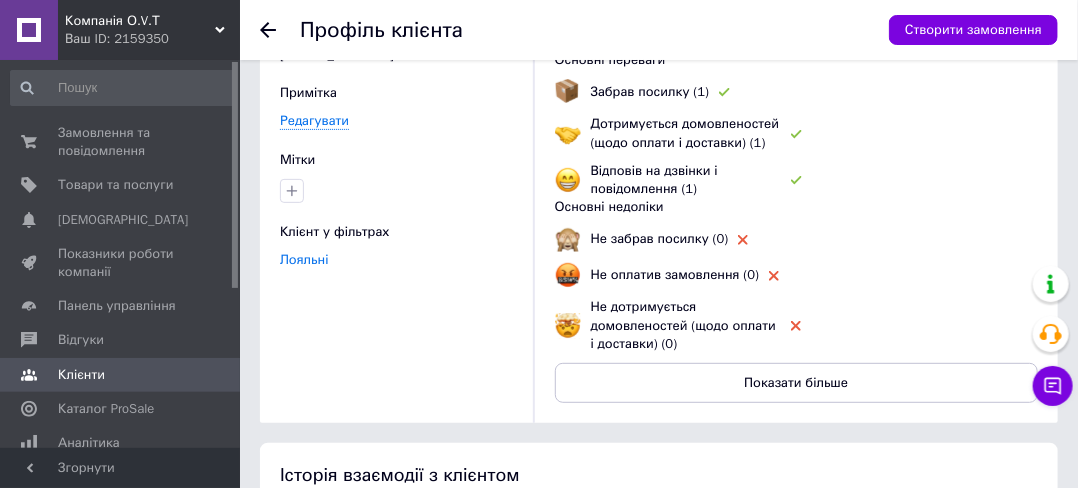 scroll, scrollTop: 0, scrollLeft: 0, axis: both 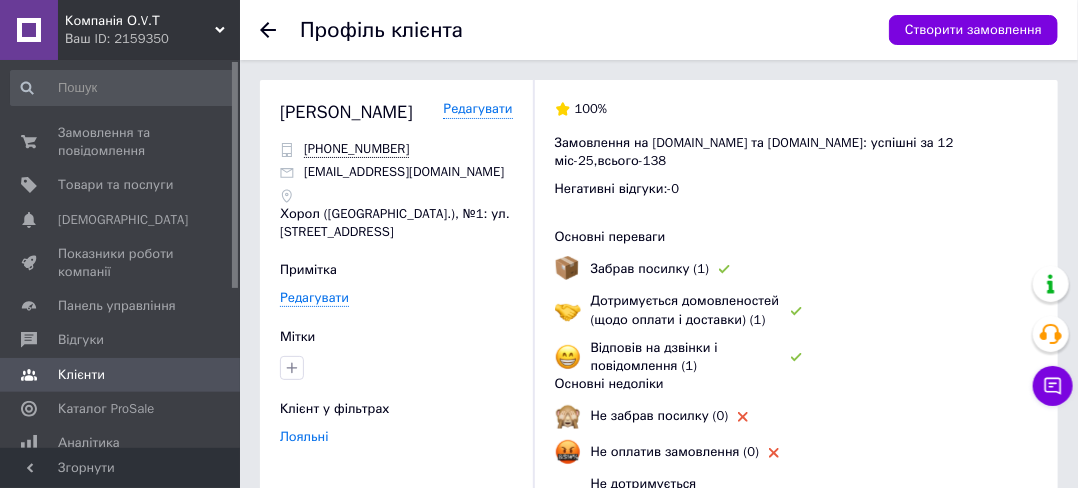 click 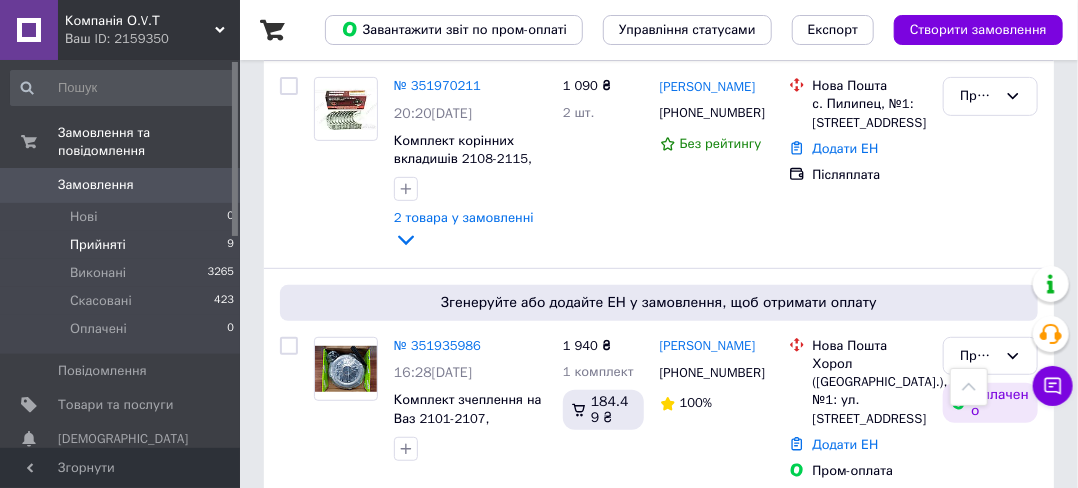 scroll, scrollTop: 200, scrollLeft: 0, axis: vertical 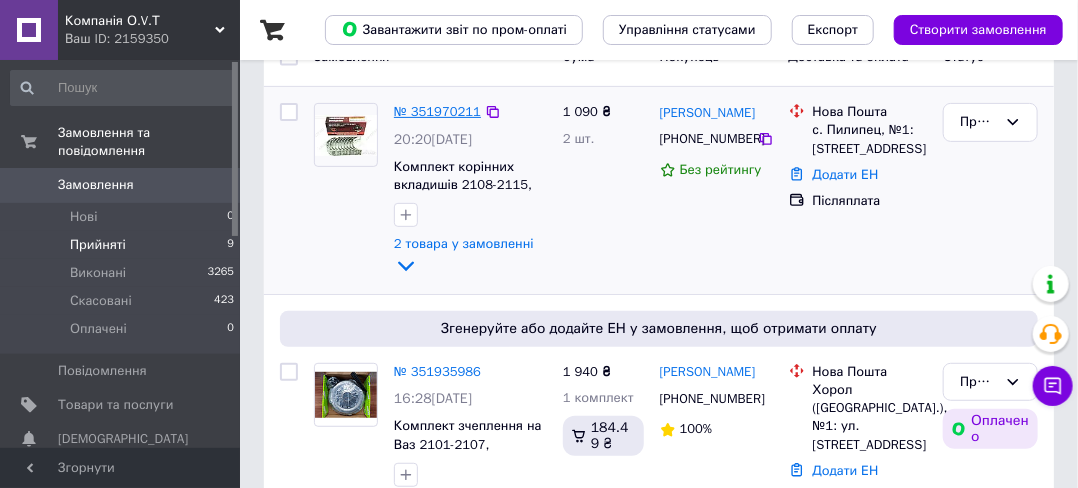click on "№ 351970211" at bounding box center [437, 111] 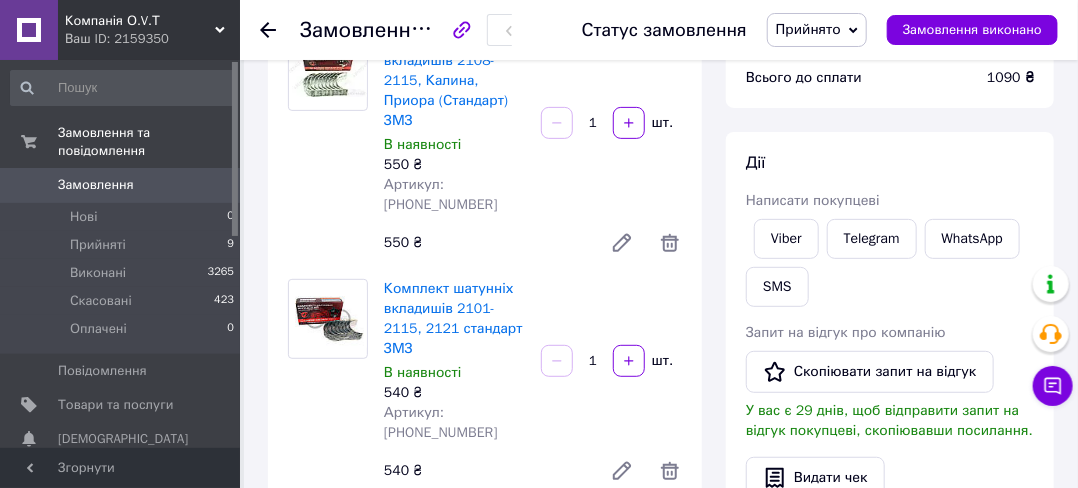 scroll, scrollTop: 0, scrollLeft: 0, axis: both 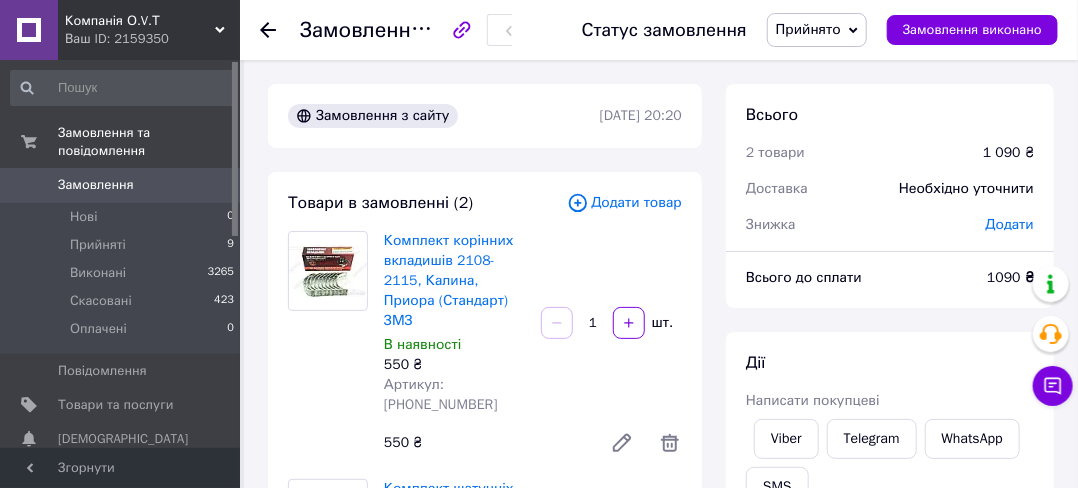 click 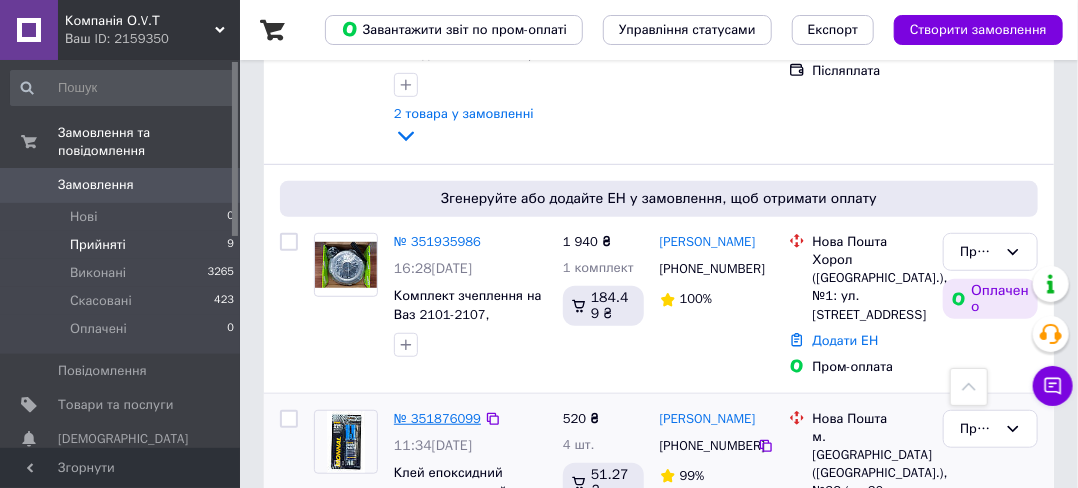 scroll, scrollTop: 300, scrollLeft: 0, axis: vertical 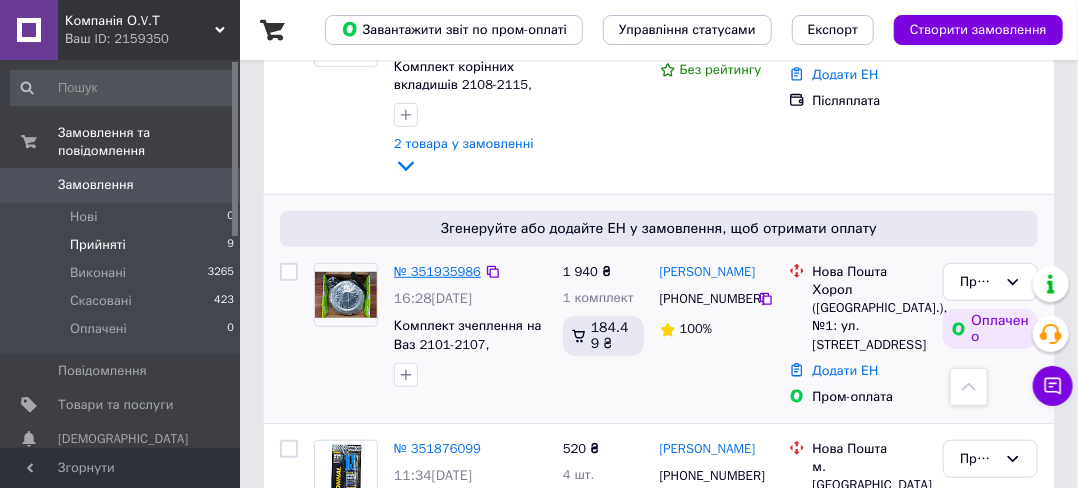 click on "№ 351935986" at bounding box center (437, 271) 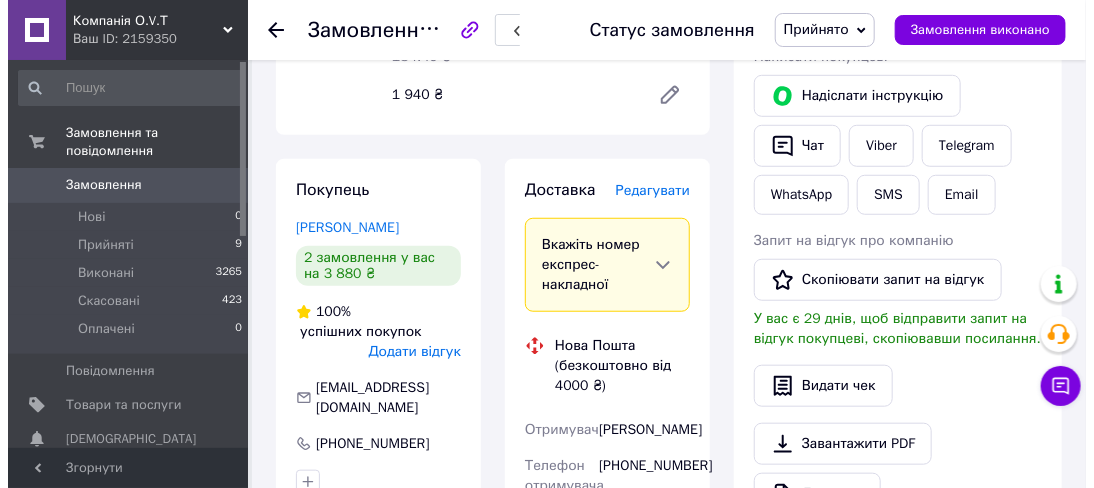 scroll, scrollTop: 300, scrollLeft: 0, axis: vertical 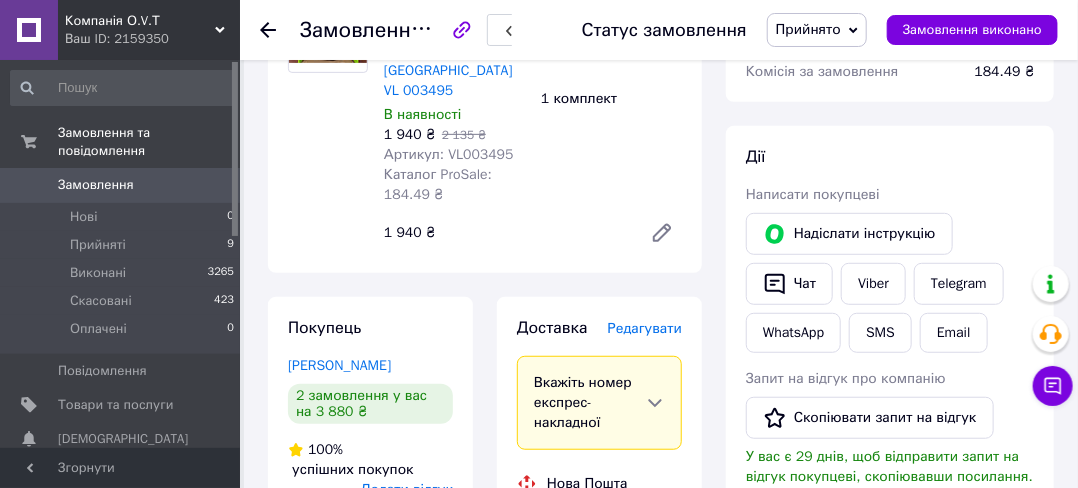 click on "Редагувати" at bounding box center [645, 328] 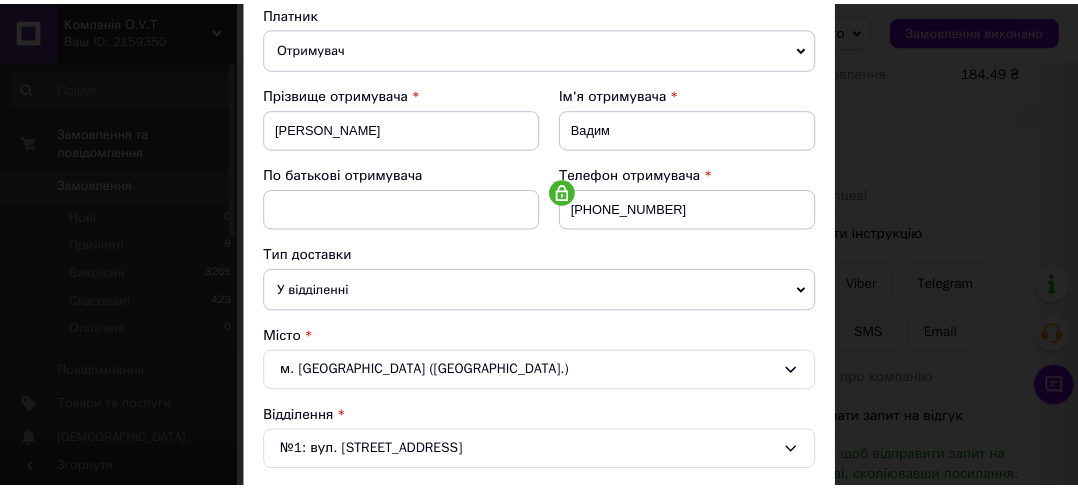 scroll, scrollTop: 0, scrollLeft: 0, axis: both 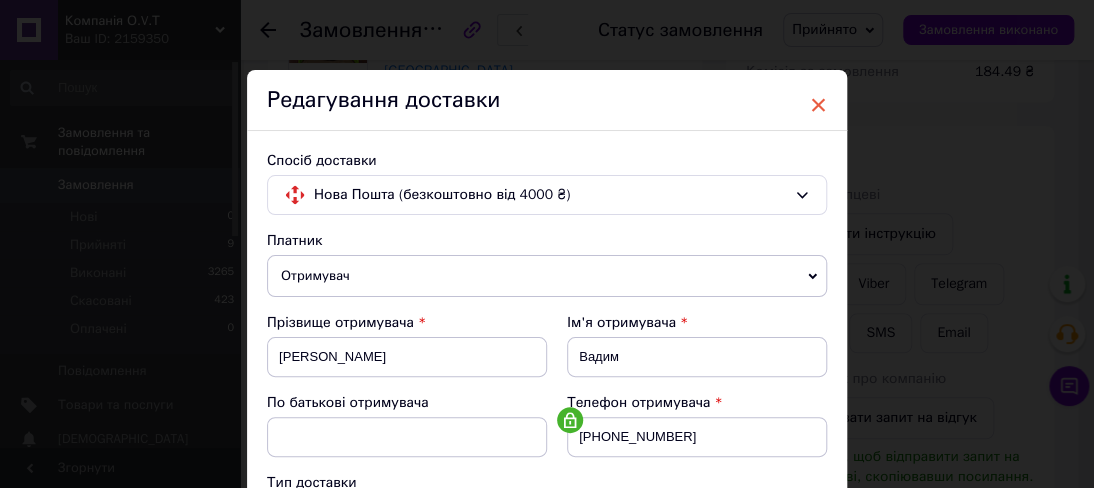 click on "×" at bounding box center [818, 105] 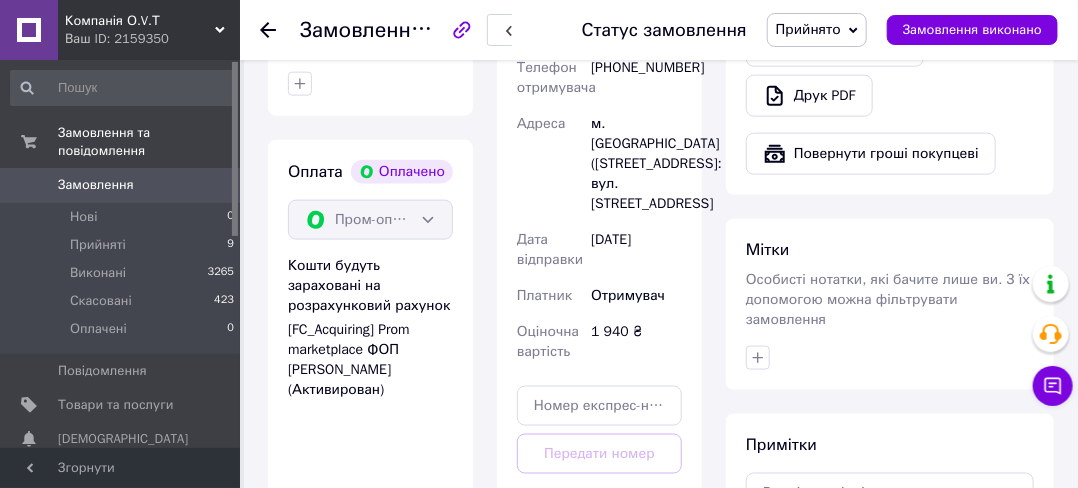 scroll, scrollTop: 1100, scrollLeft: 0, axis: vertical 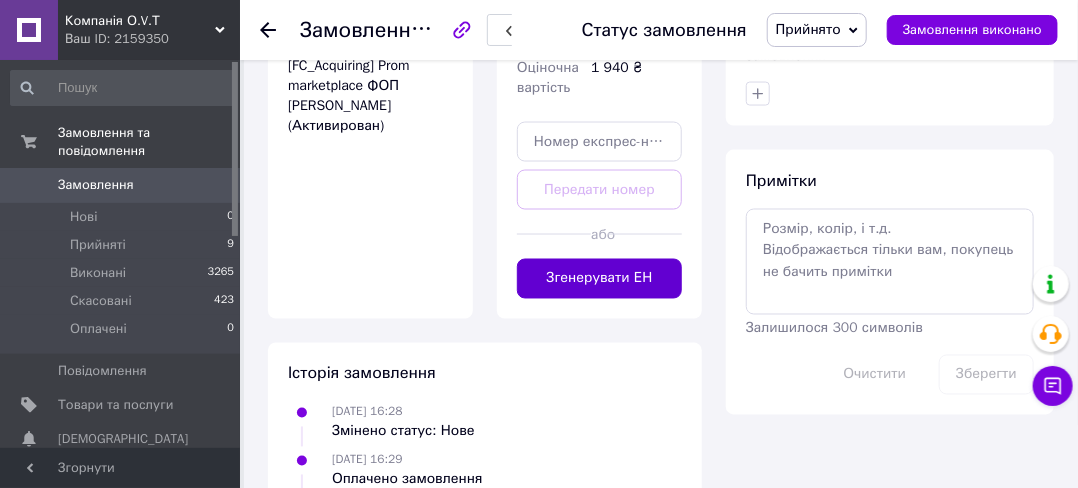 click on "Згенерувати ЕН" at bounding box center (599, 279) 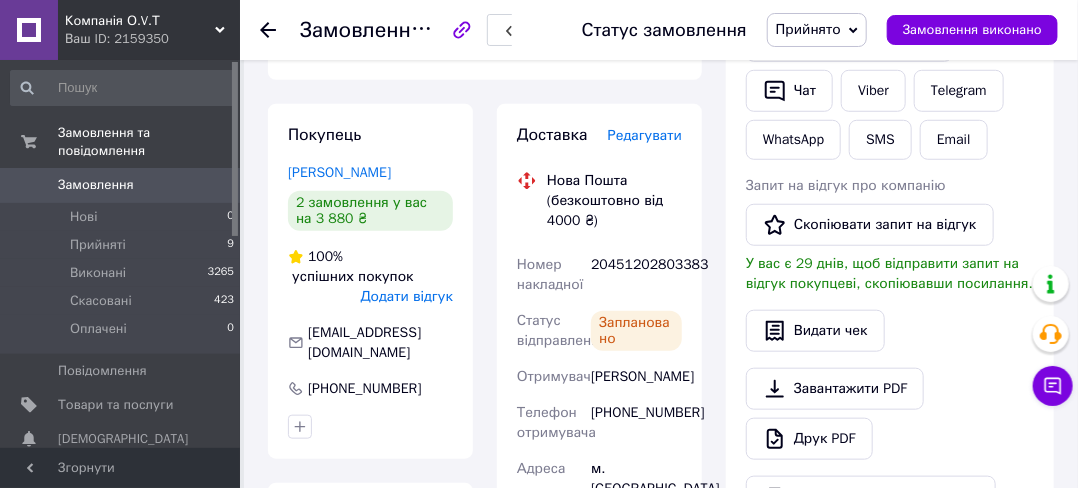 scroll, scrollTop: 500, scrollLeft: 0, axis: vertical 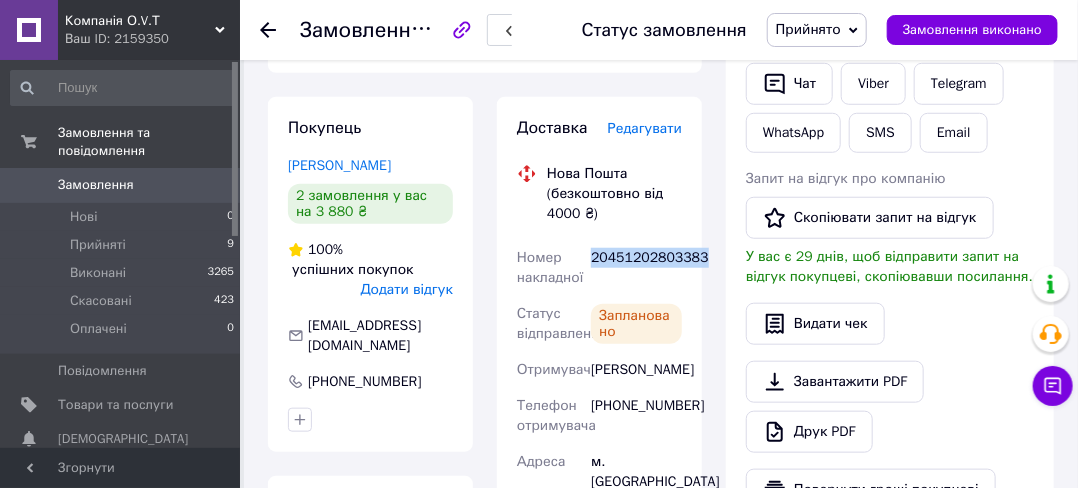 drag, startPoint x: 702, startPoint y: 273, endPoint x: 604, endPoint y: 271, distance: 98.02041 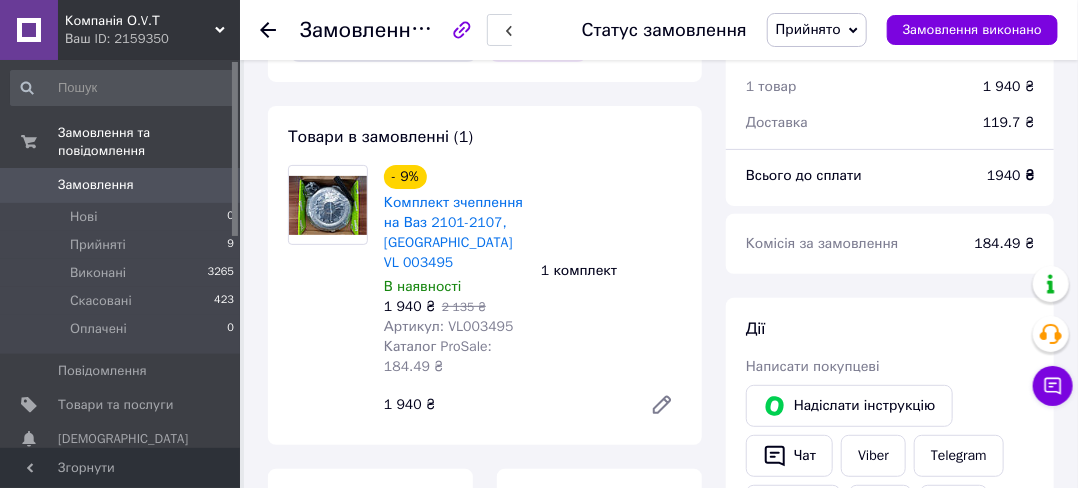 scroll, scrollTop: 100, scrollLeft: 0, axis: vertical 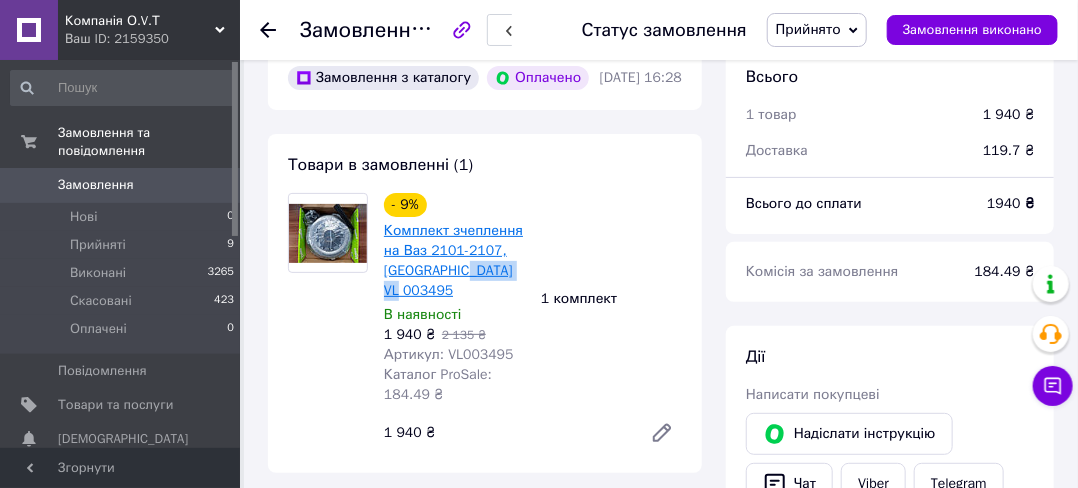 drag, startPoint x: 524, startPoint y: 304, endPoint x: 459, endPoint y: 307, distance: 65.06919 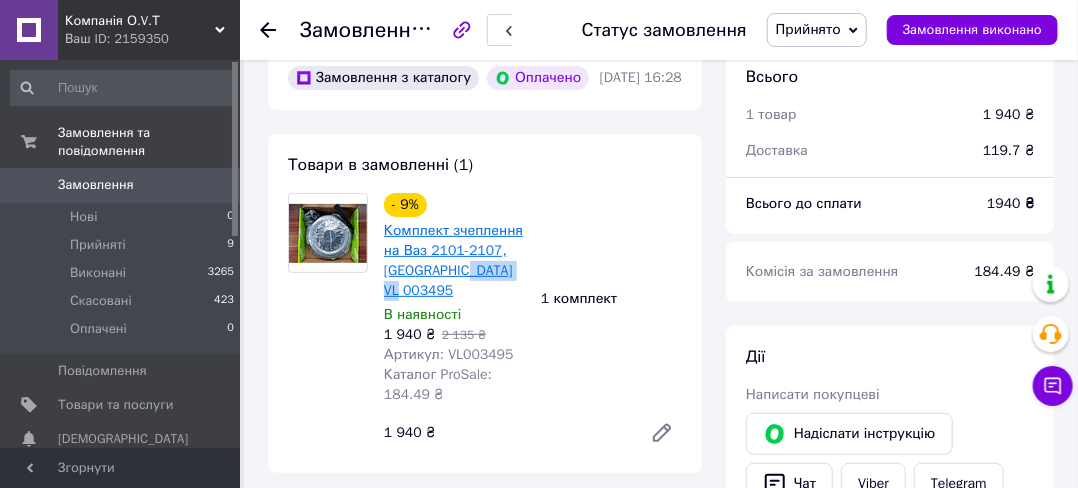 copy on "VL 003495" 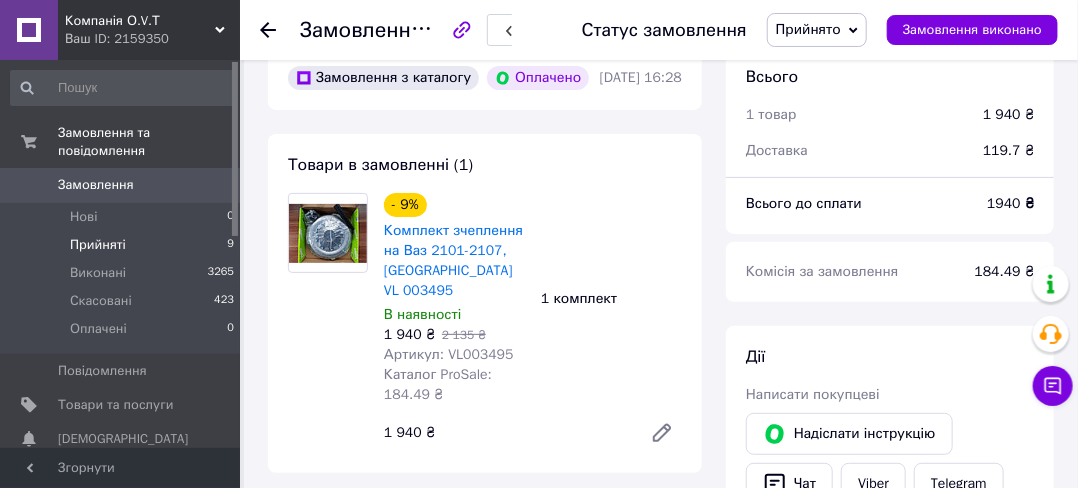 click on "Прийняті" at bounding box center [98, 245] 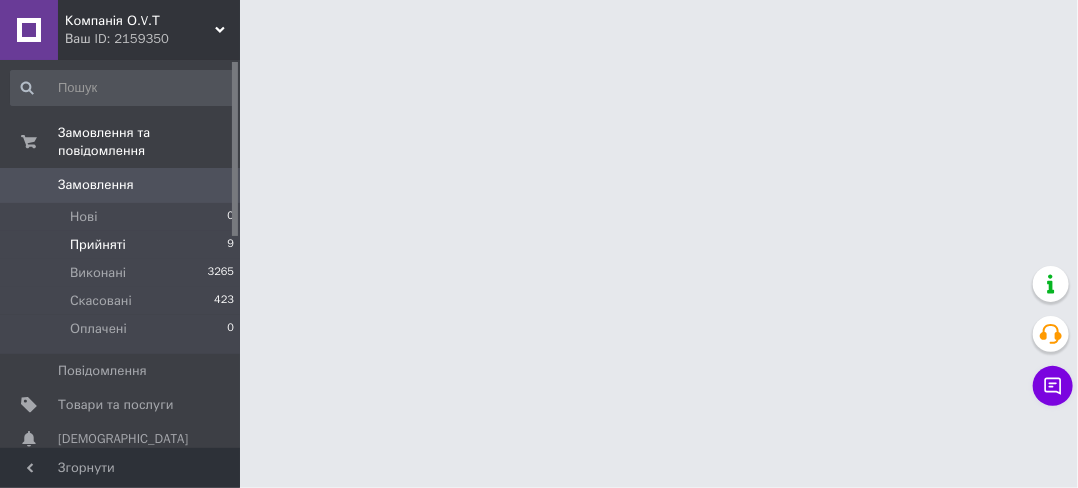 scroll, scrollTop: 0, scrollLeft: 0, axis: both 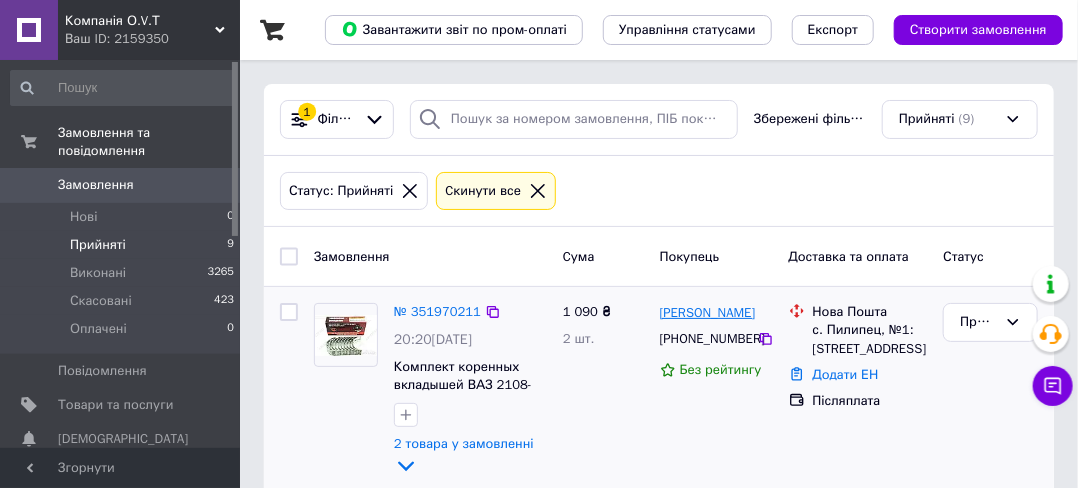 click on "Руслан Фединишинець" at bounding box center [708, 313] 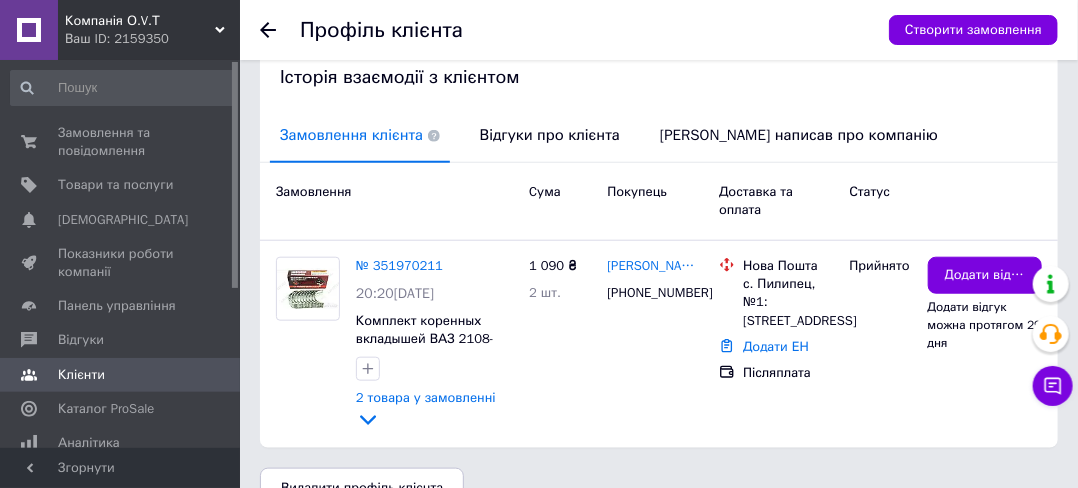 scroll, scrollTop: 566, scrollLeft: 0, axis: vertical 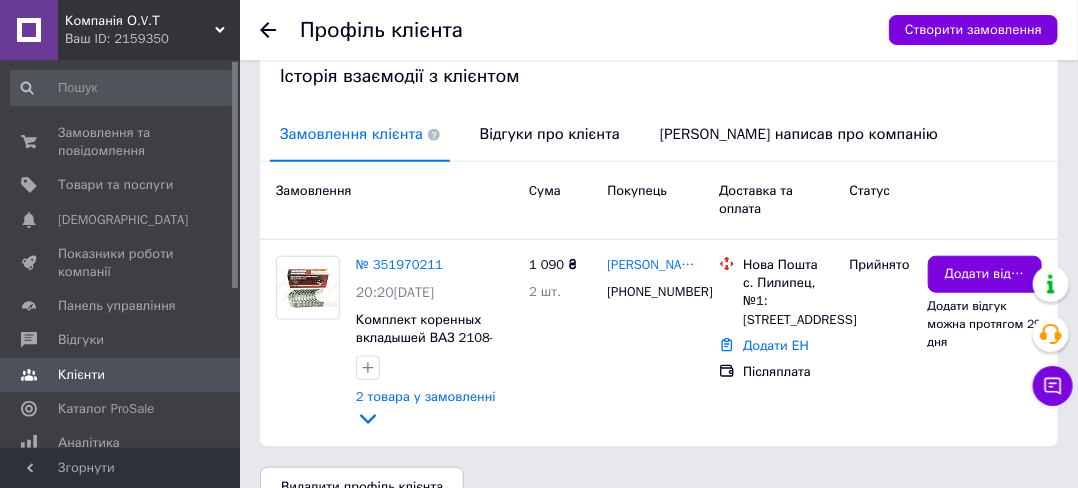 click 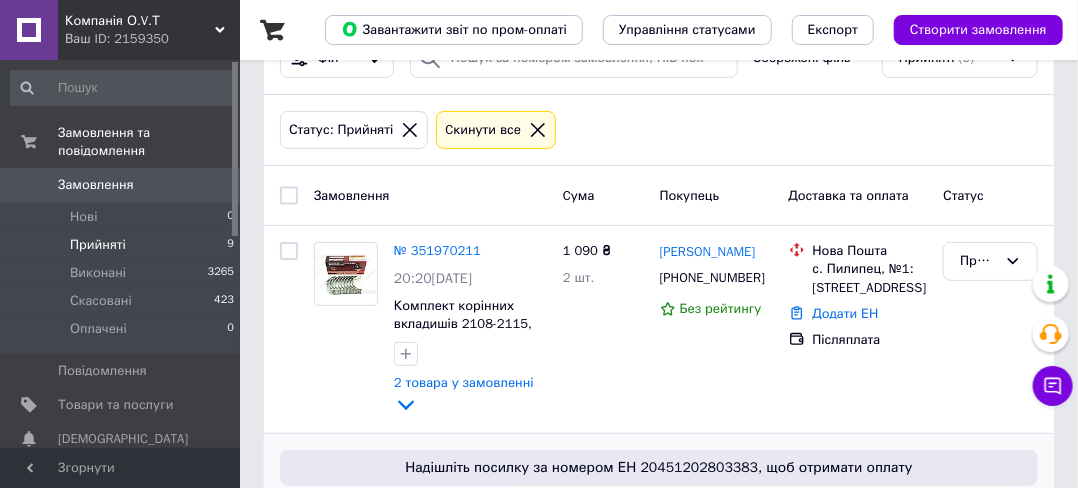 scroll, scrollTop: 200, scrollLeft: 0, axis: vertical 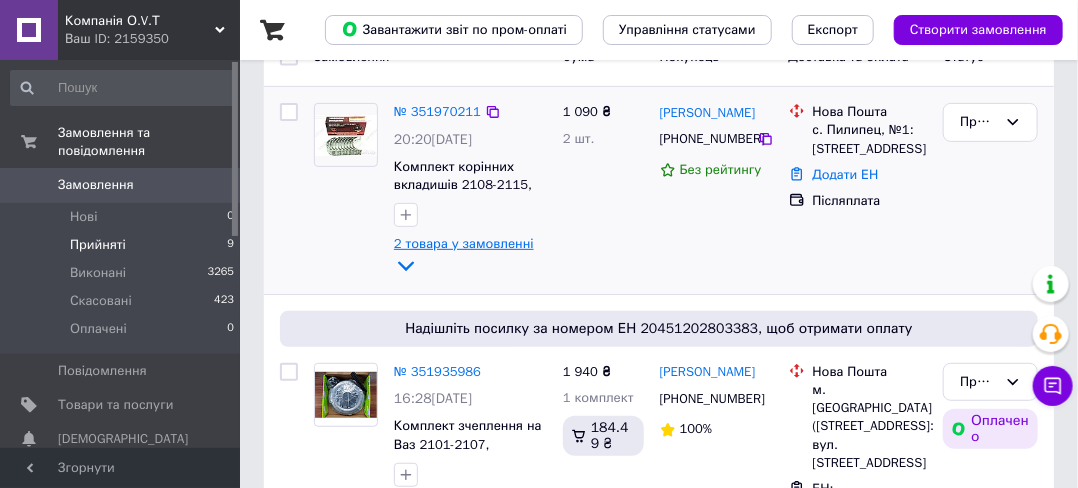 click 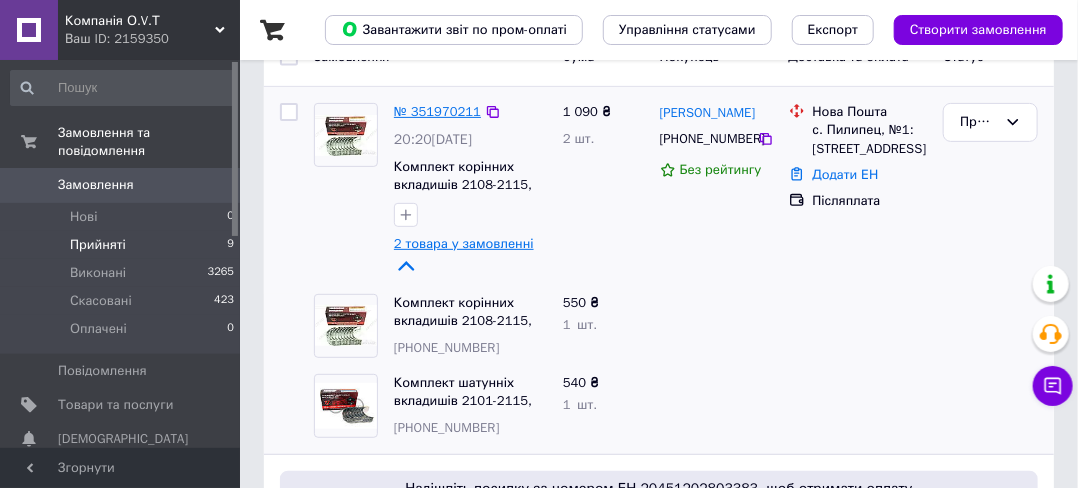 click on "№ 351970211" at bounding box center [437, 111] 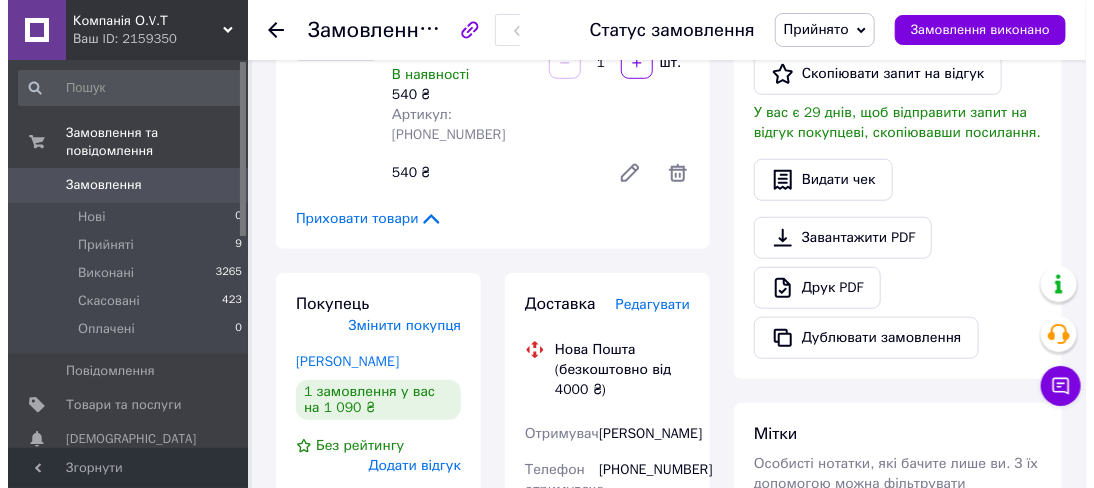 scroll, scrollTop: 500, scrollLeft: 0, axis: vertical 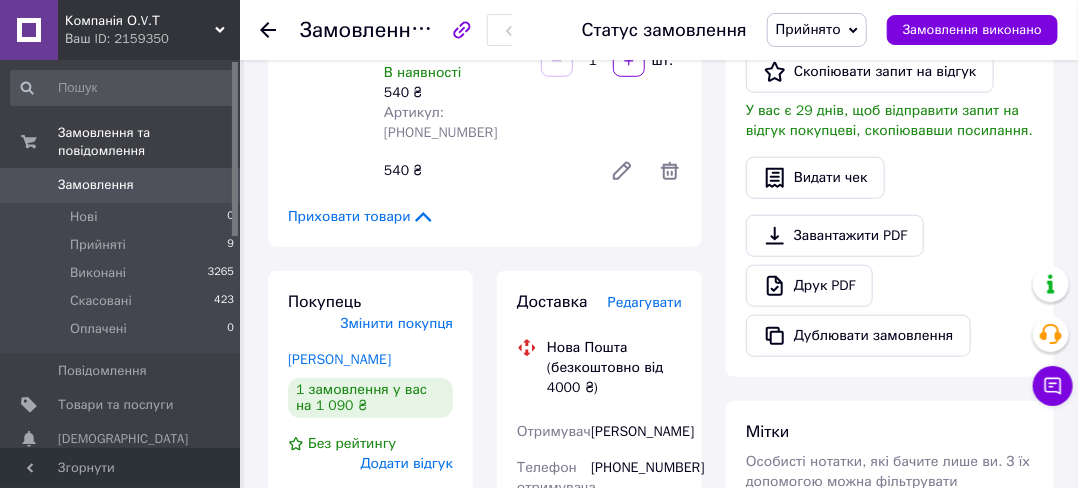 click on "Редагувати" at bounding box center [645, 302] 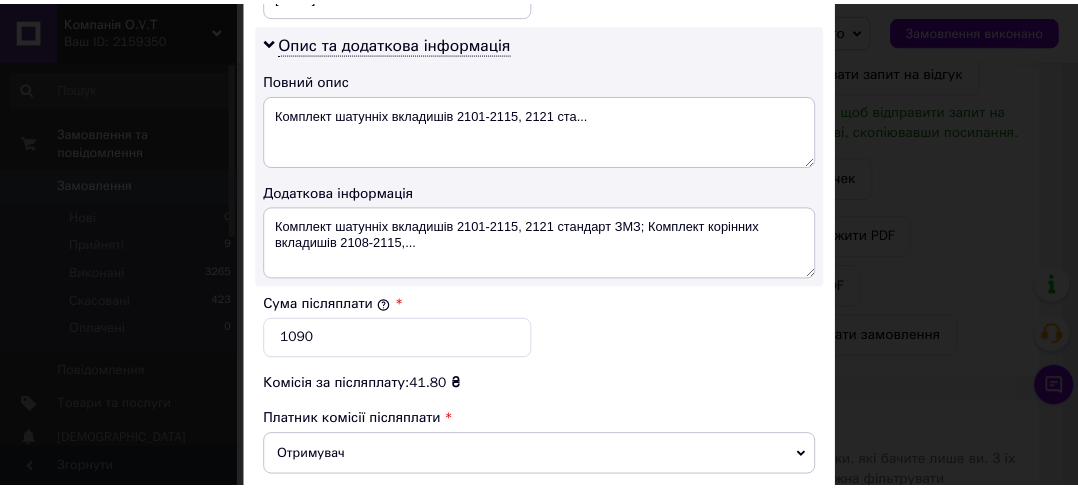 scroll, scrollTop: 1255, scrollLeft: 0, axis: vertical 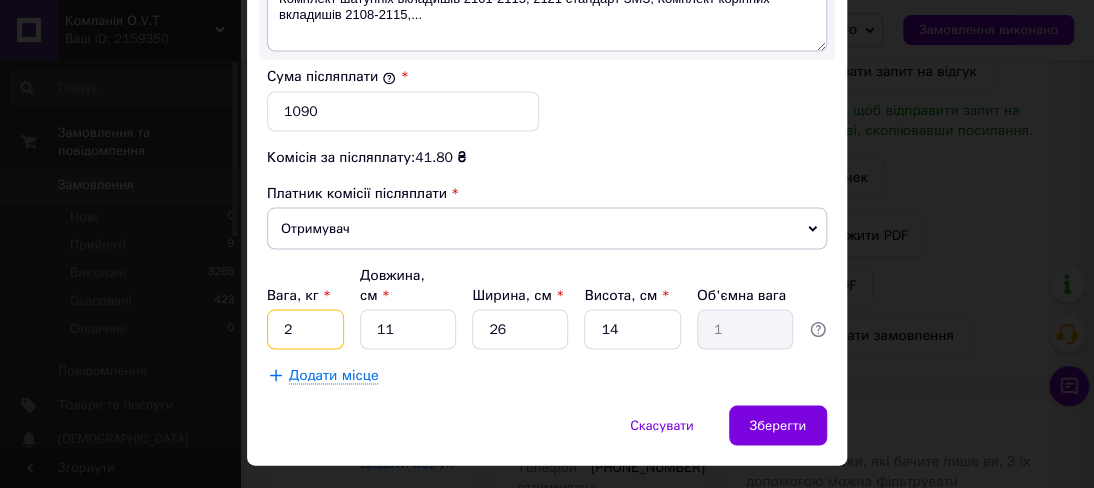 click on "2" at bounding box center (305, 329) 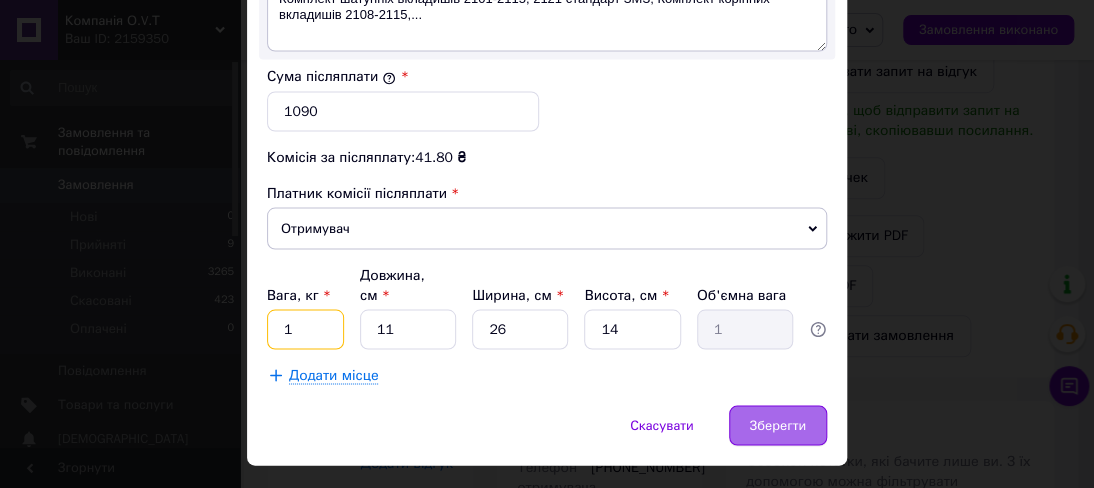 type on "1" 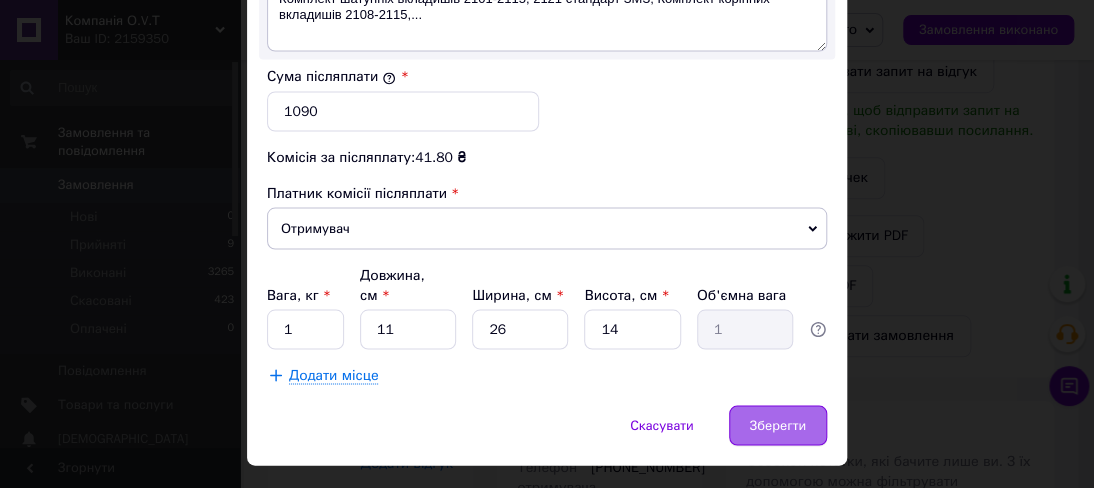 click on "Зберегти" at bounding box center [778, 425] 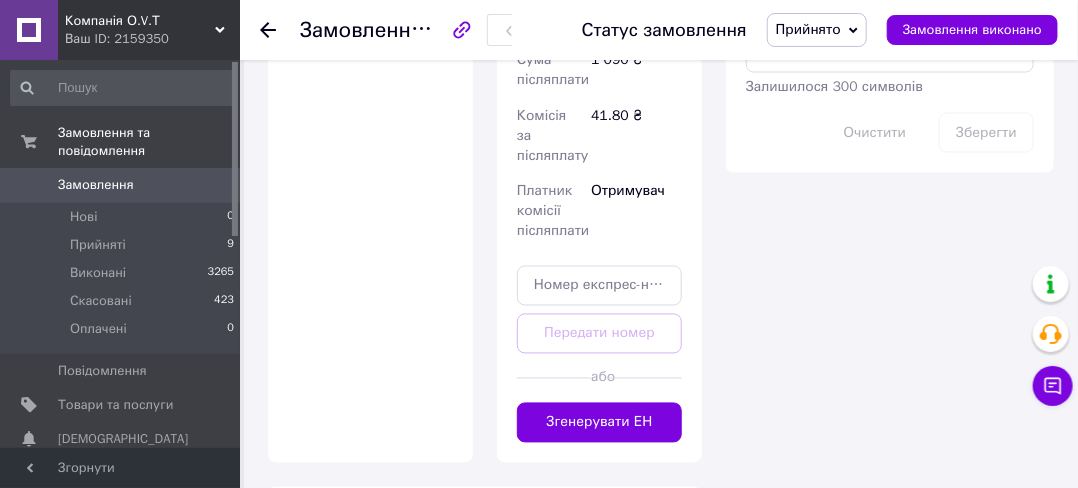 scroll, scrollTop: 1200, scrollLeft: 0, axis: vertical 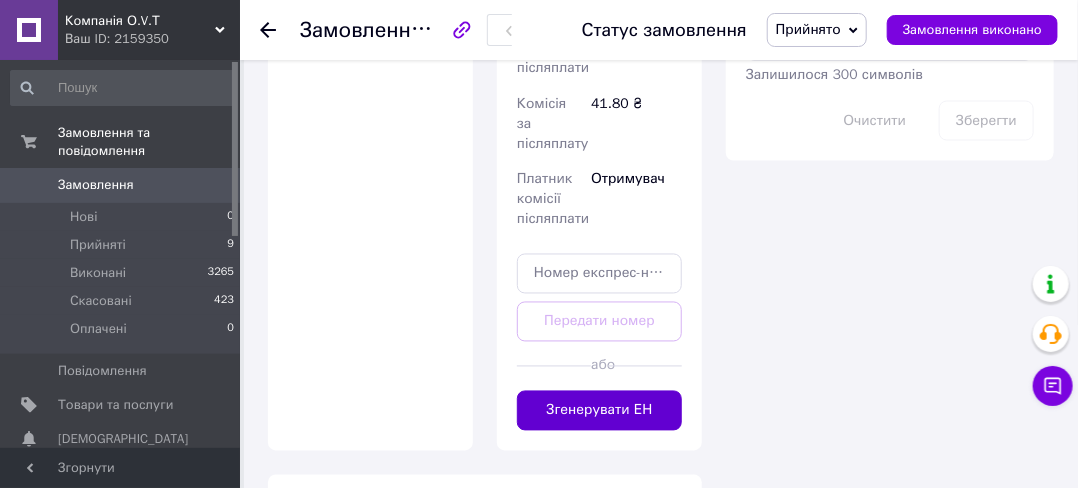 click on "Згенерувати ЕН" at bounding box center (599, 411) 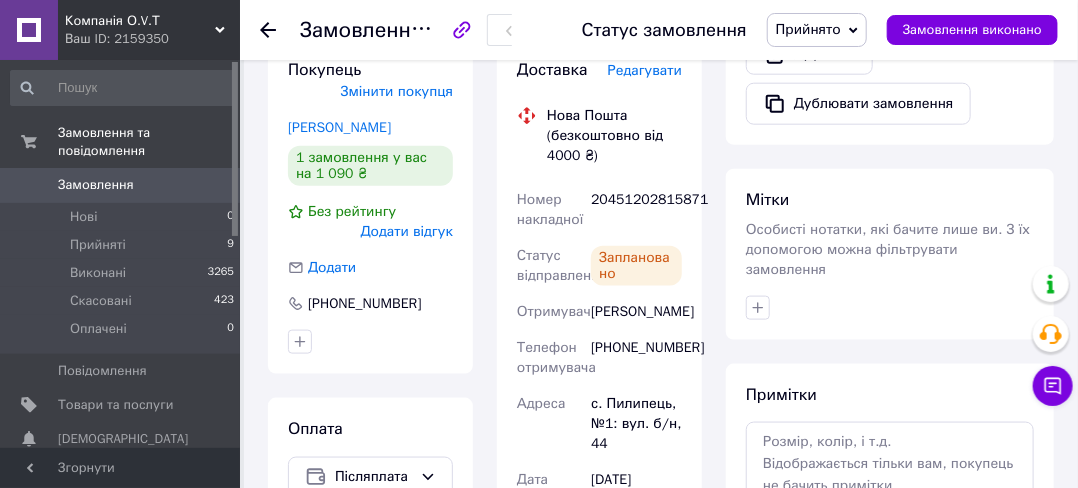 scroll, scrollTop: 700, scrollLeft: 0, axis: vertical 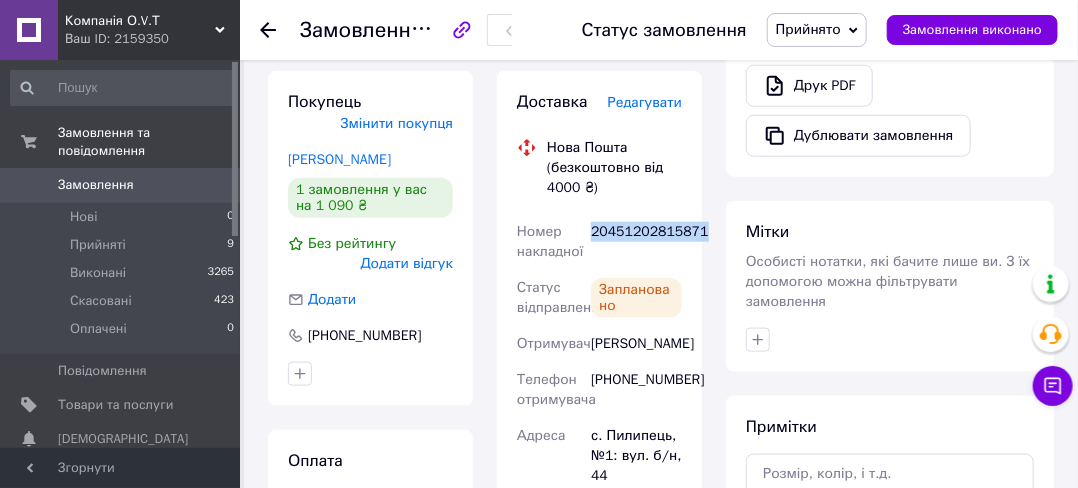 drag, startPoint x: 698, startPoint y: 191, endPoint x: 592, endPoint y: 194, distance: 106.04244 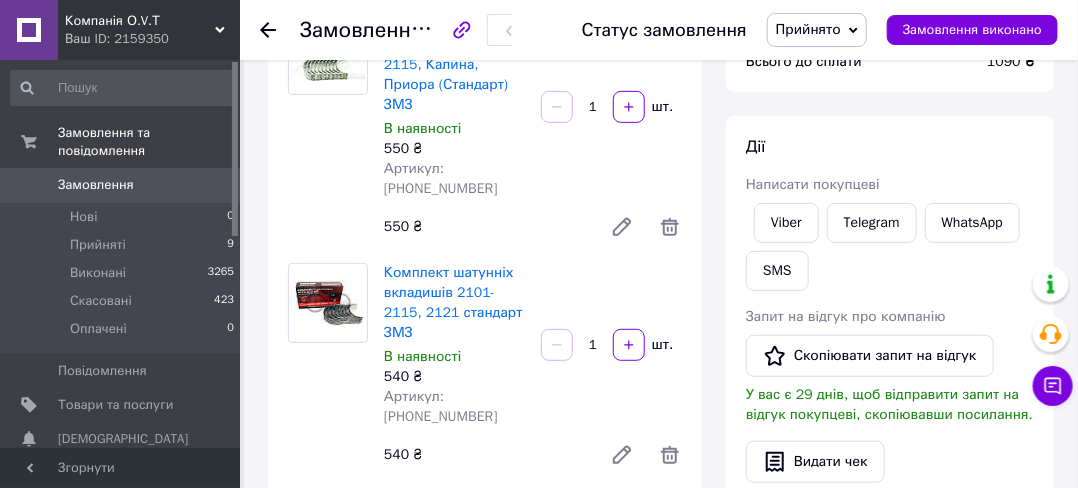 scroll, scrollTop: 100, scrollLeft: 0, axis: vertical 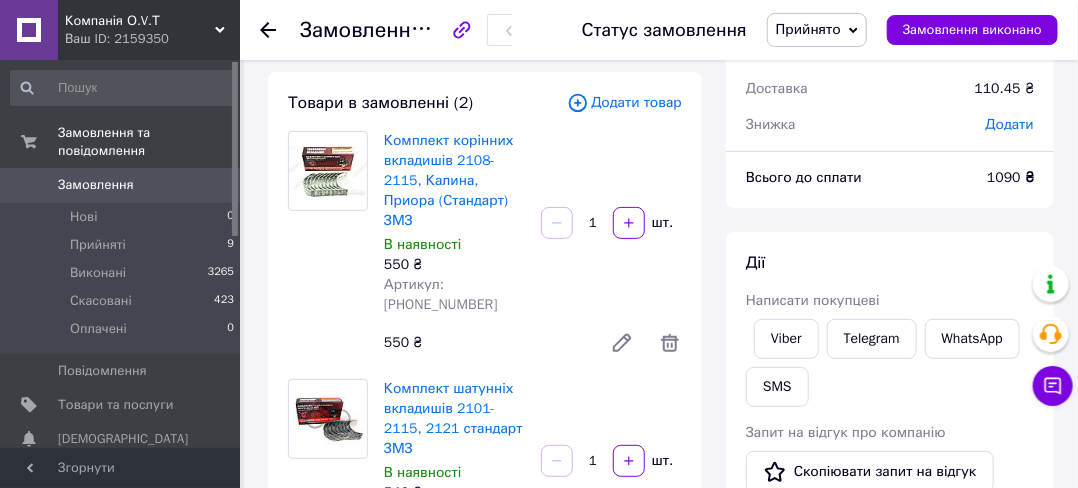 drag, startPoint x: 472, startPoint y: 275, endPoint x: 437, endPoint y: 262, distance: 37.336308 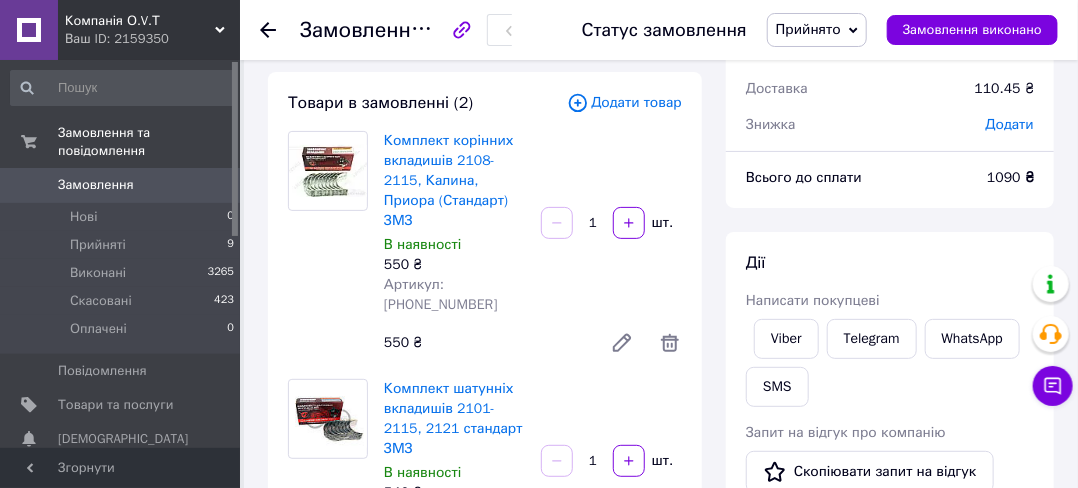 drag, startPoint x: 468, startPoint y: 289, endPoint x: 444, endPoint y: 266, distance: 33.24154 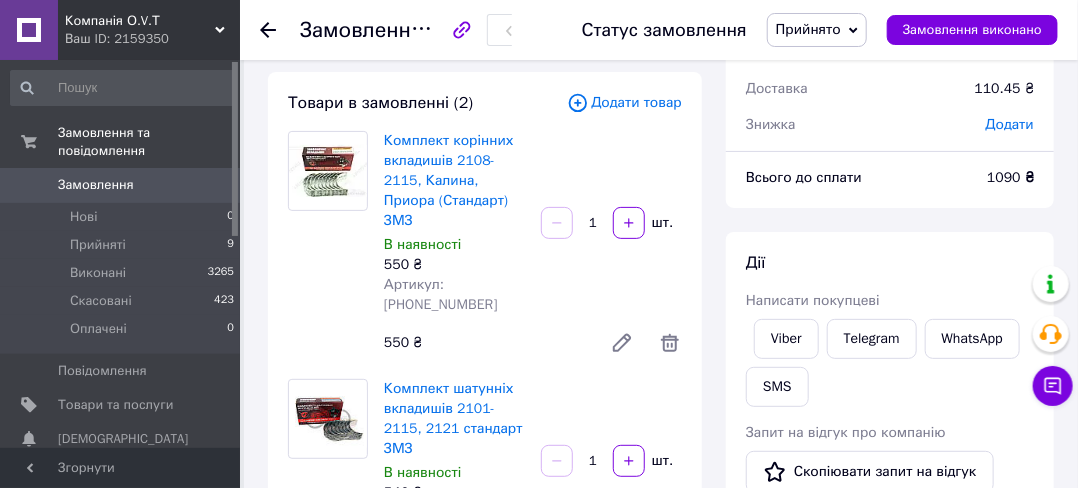 copy on "2108-1000102-01" 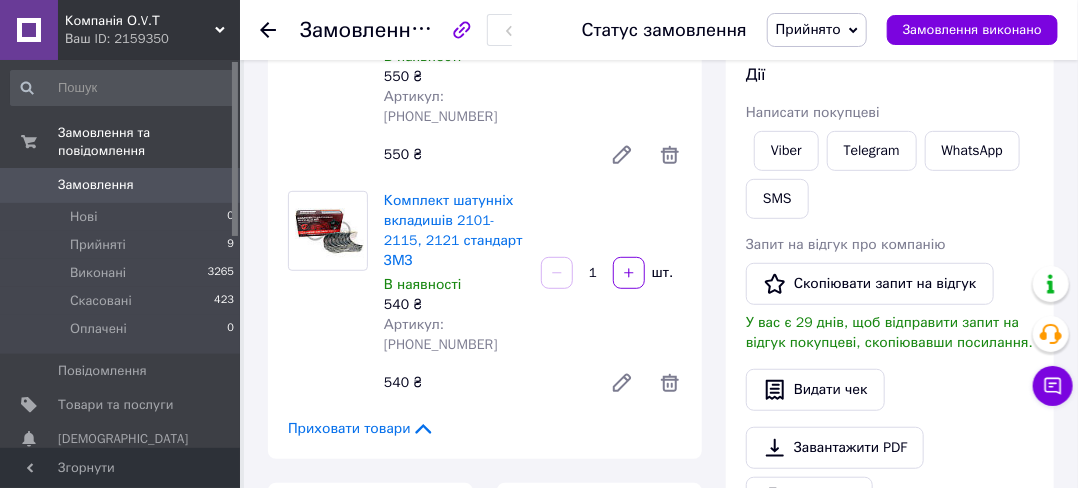 scroll, scrollTop: 300, scrollLeft: 0, axis: vertical 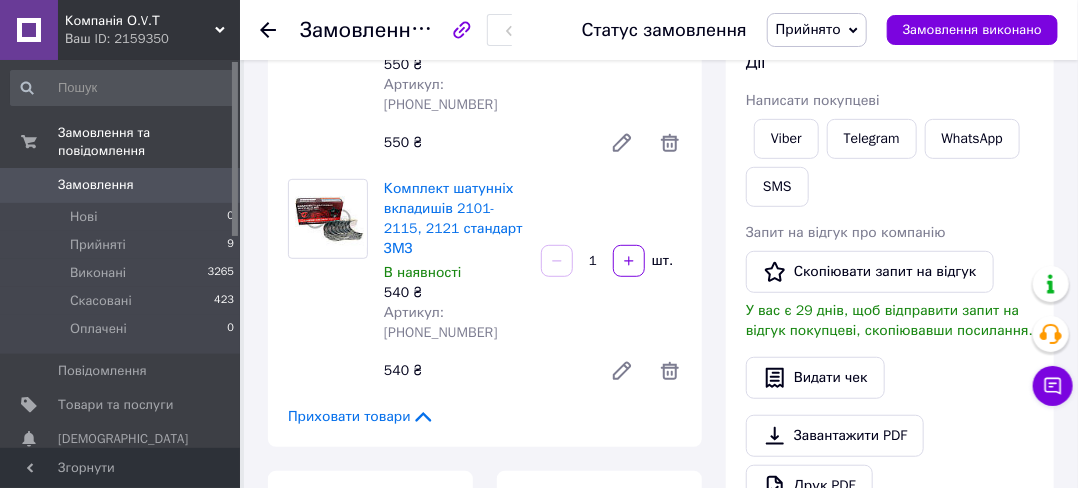 drag, startPoint x: 470, startPoint y: 291, endPoint x: 442, endPoint y: 273, distance: 33.286633 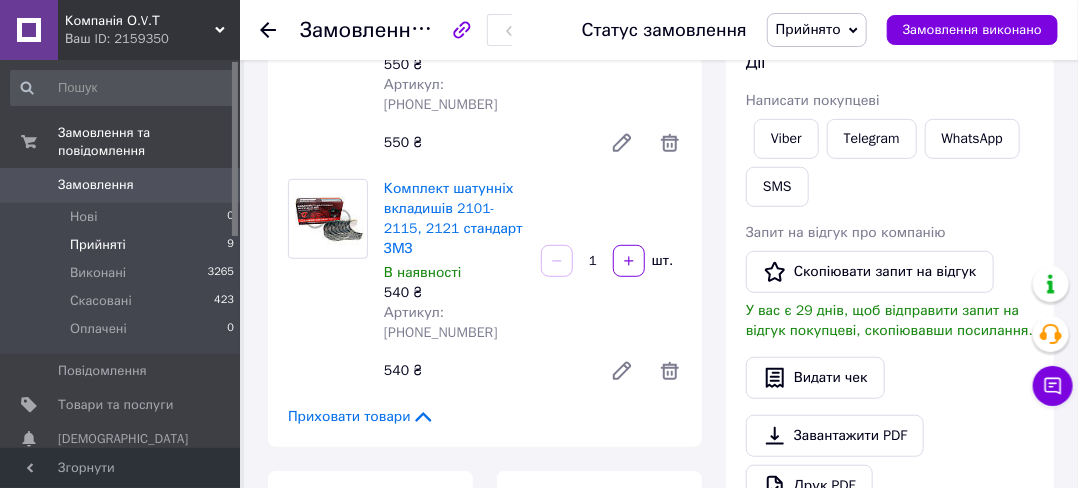 click on "Прийняті" at bounding box center [98, 245] 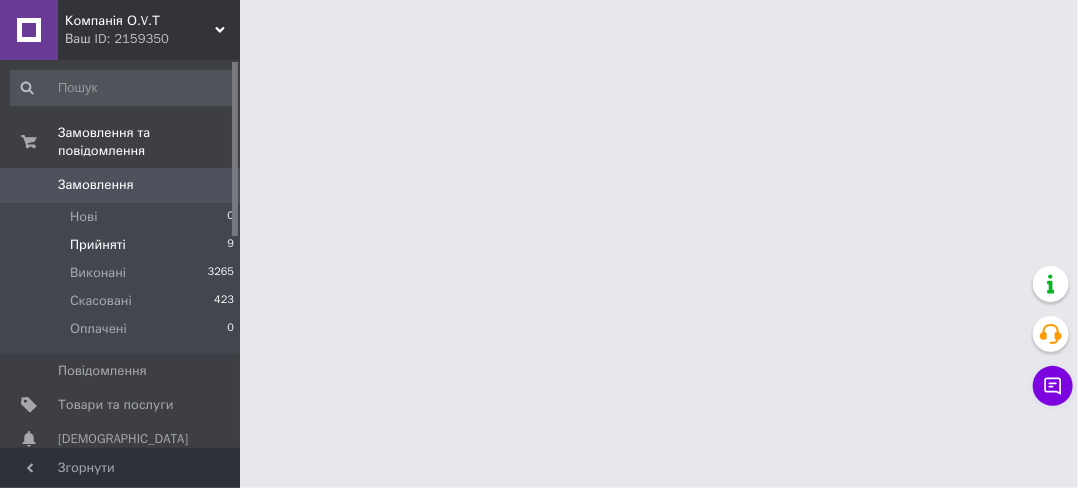 scroll, scrollTop: 0, scrollLeft: 0, axis: both 